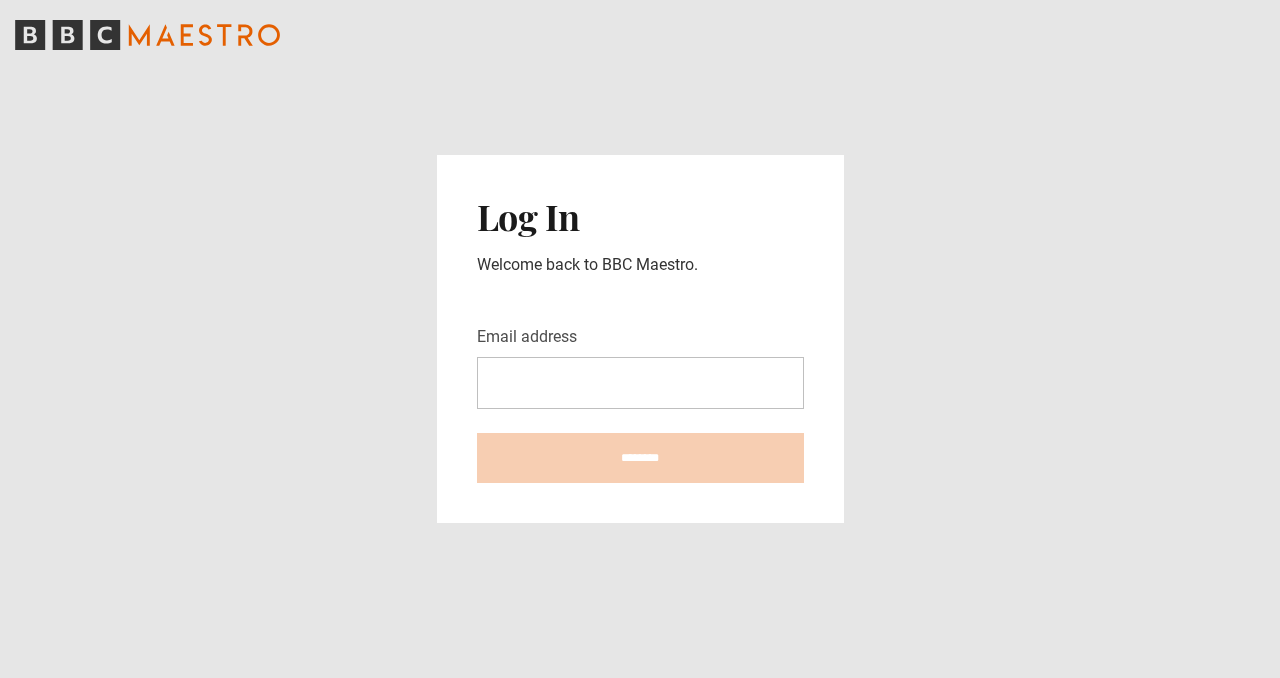 scroll, scrollTop: 0, scrollLeft: 0, axis: both 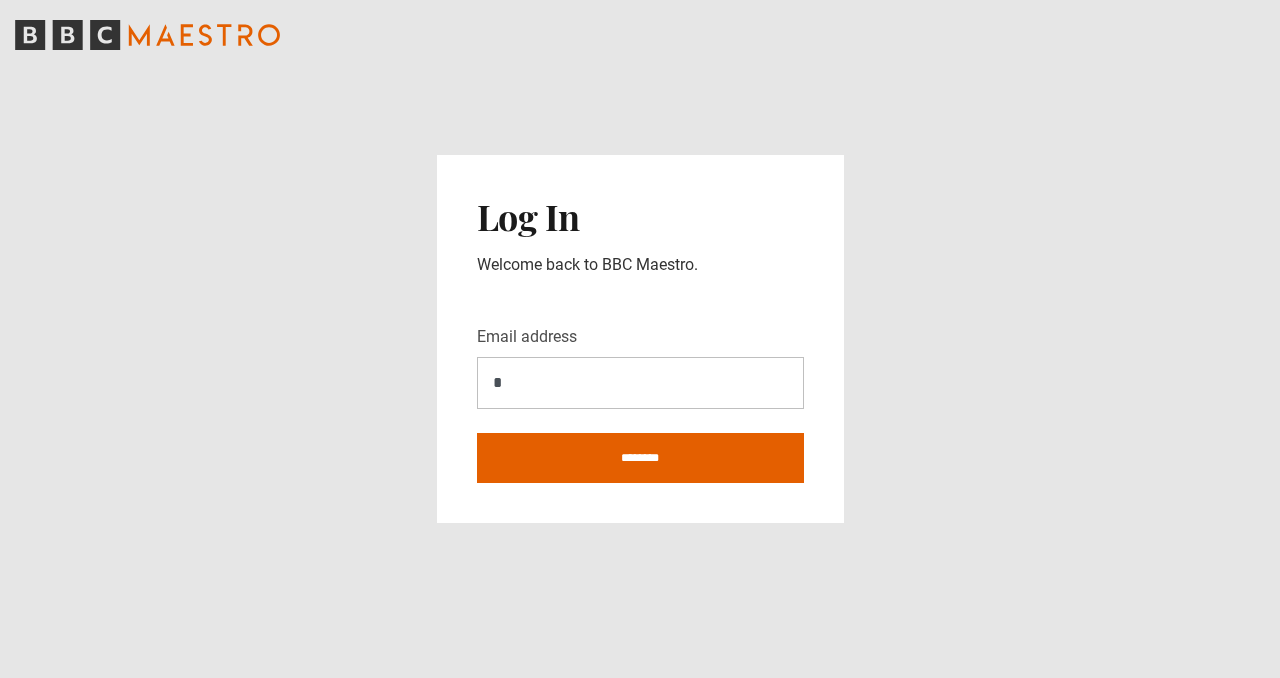 type on "**********" 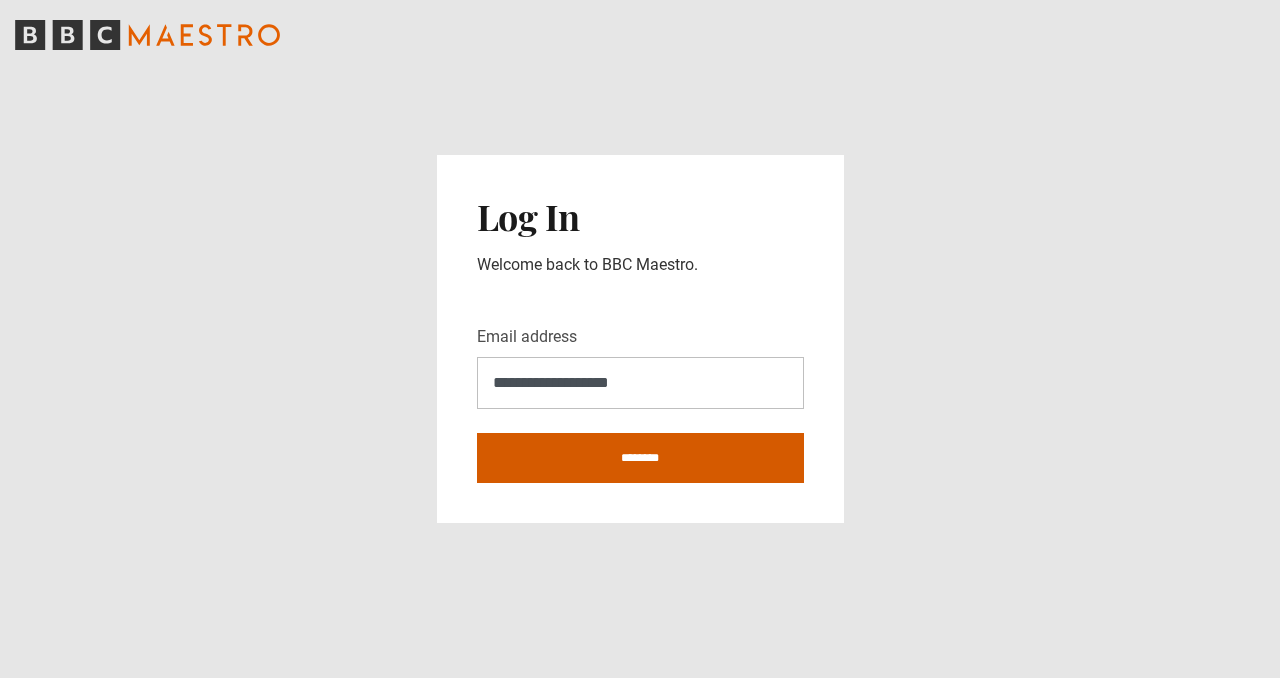 click on "********" at bounding box center (640, 458) 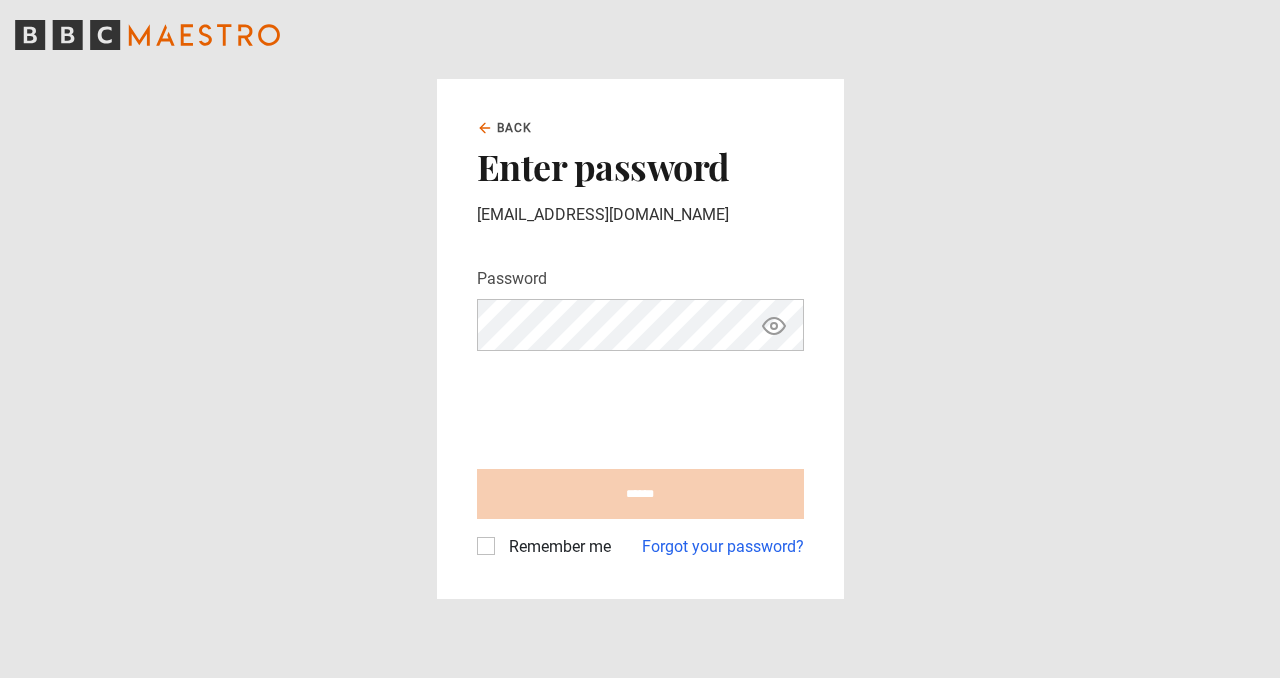 scroll, scrollTop: 0, scrollLeft: 0, axis: both 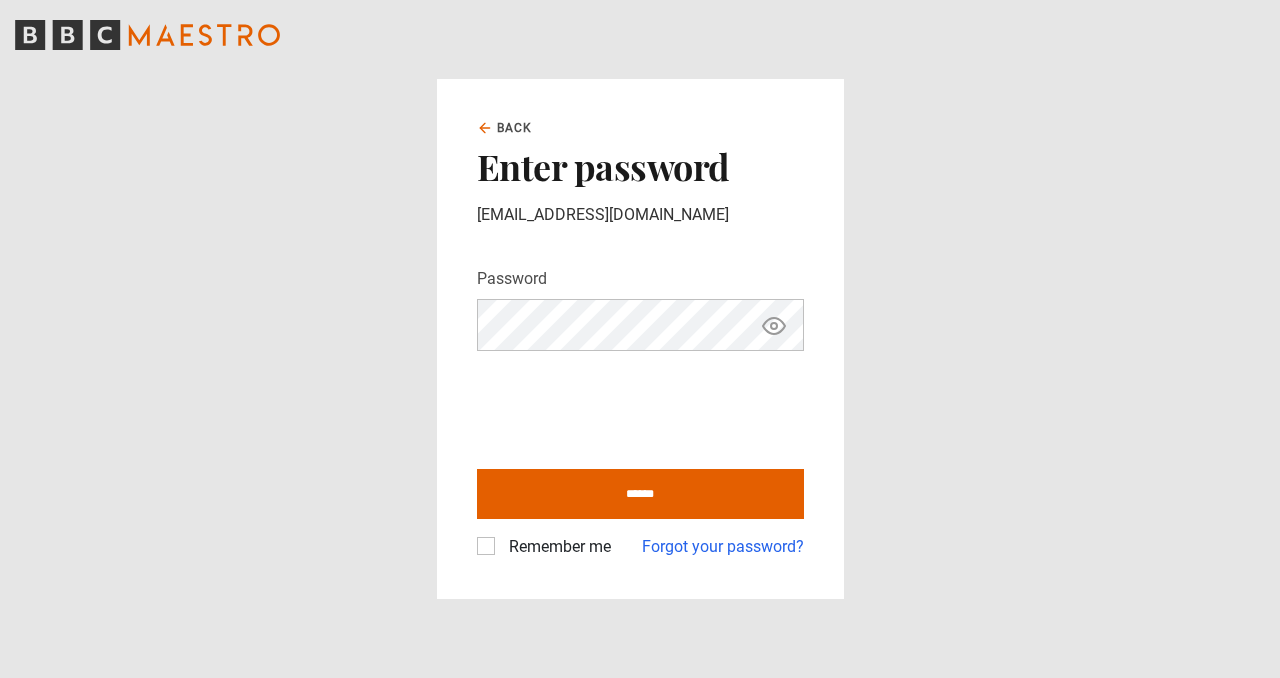 click on "Remember me" at bounding box center [556, 547] 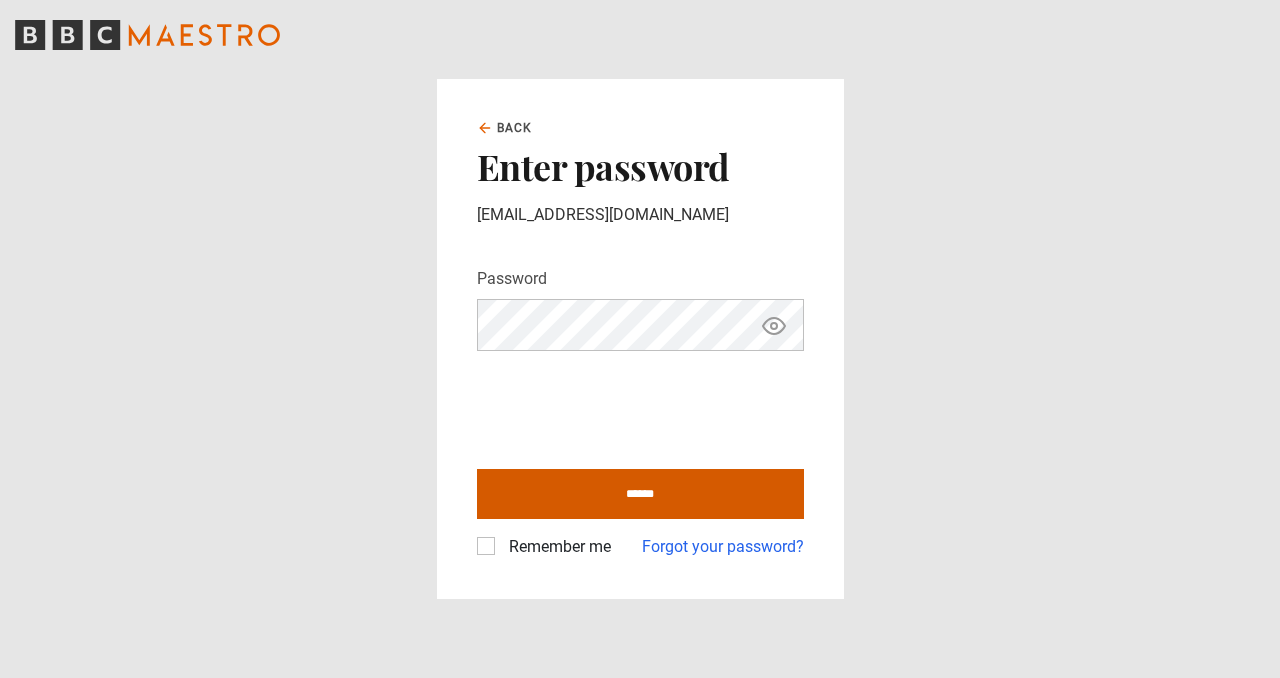 click on "******" at bounding box center (640, 494) 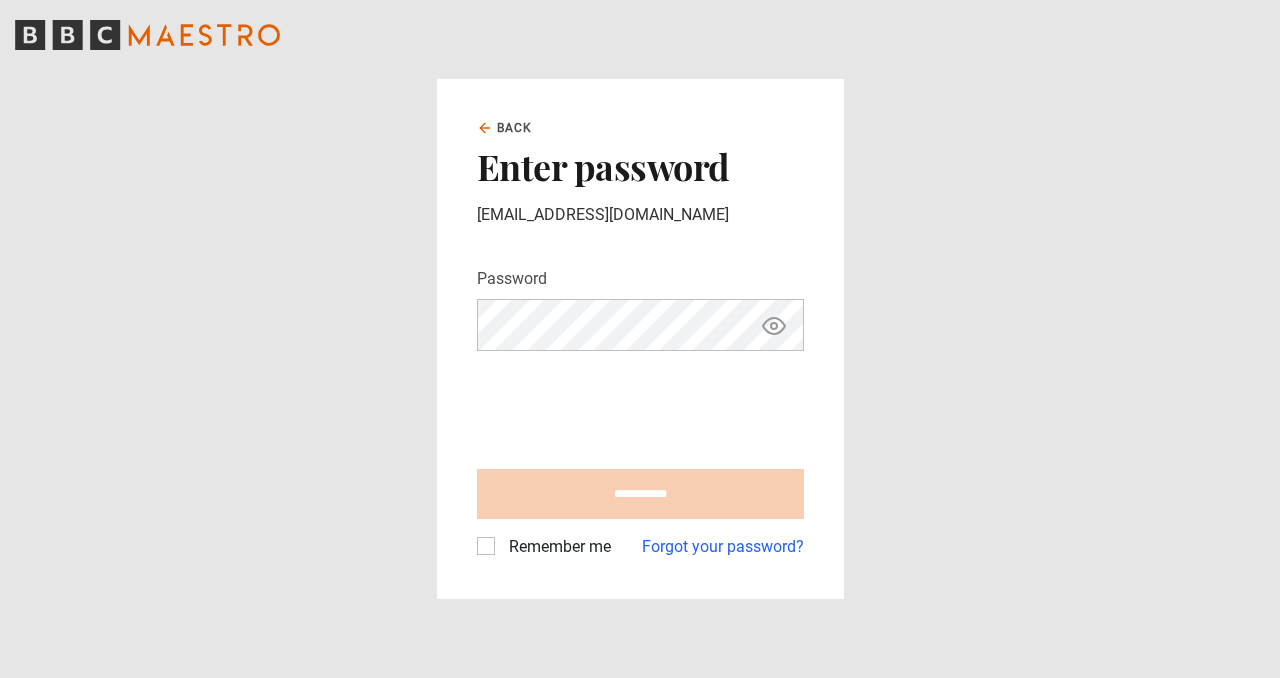 type on "**********" 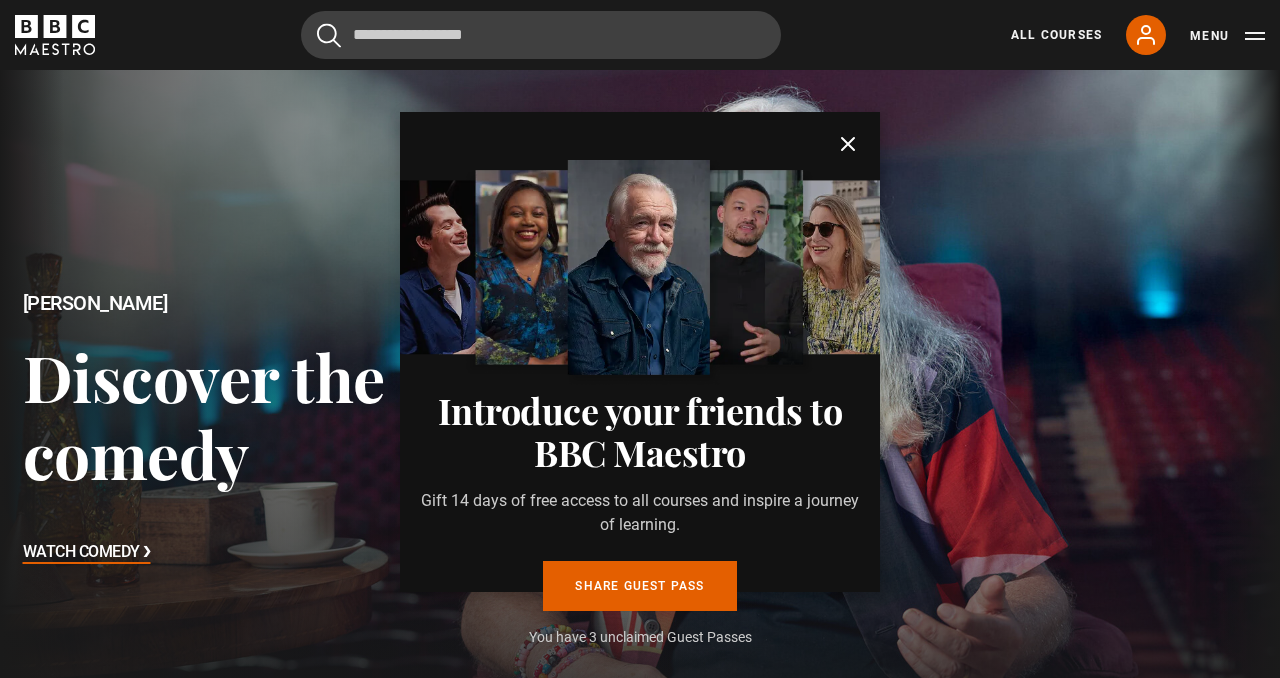 click 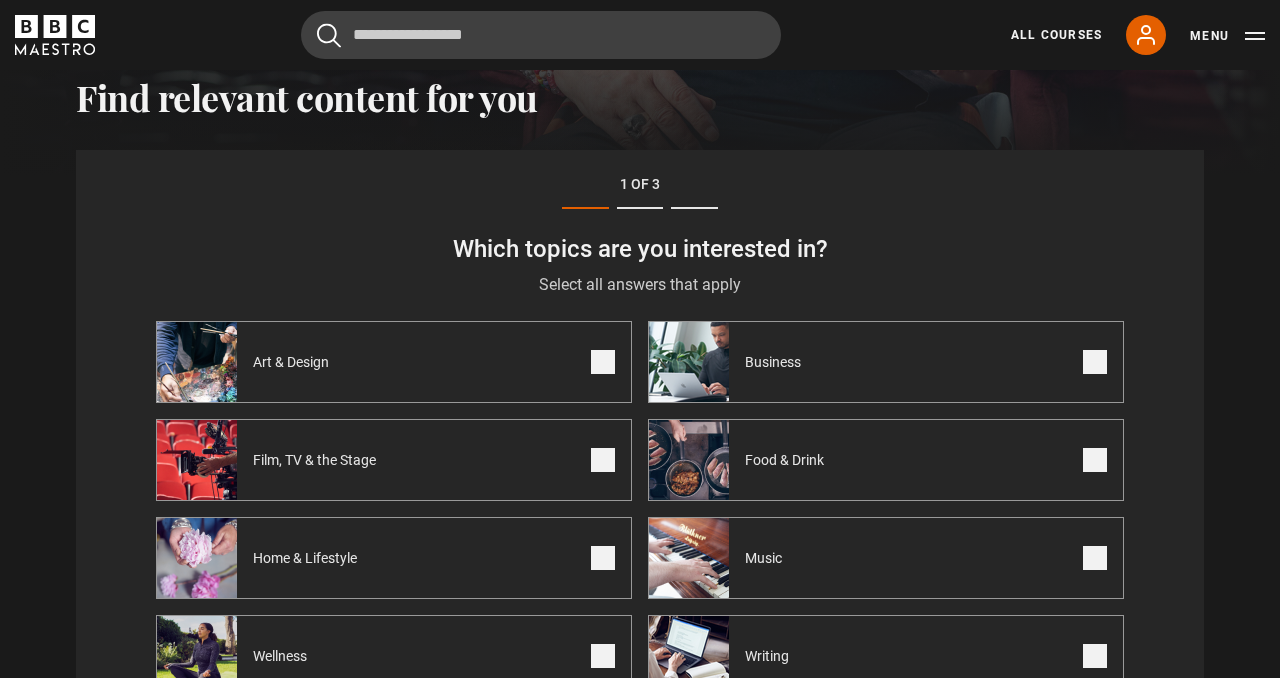 scroll, scrollTop: 614, scrollLeft: 0, axis: vertical 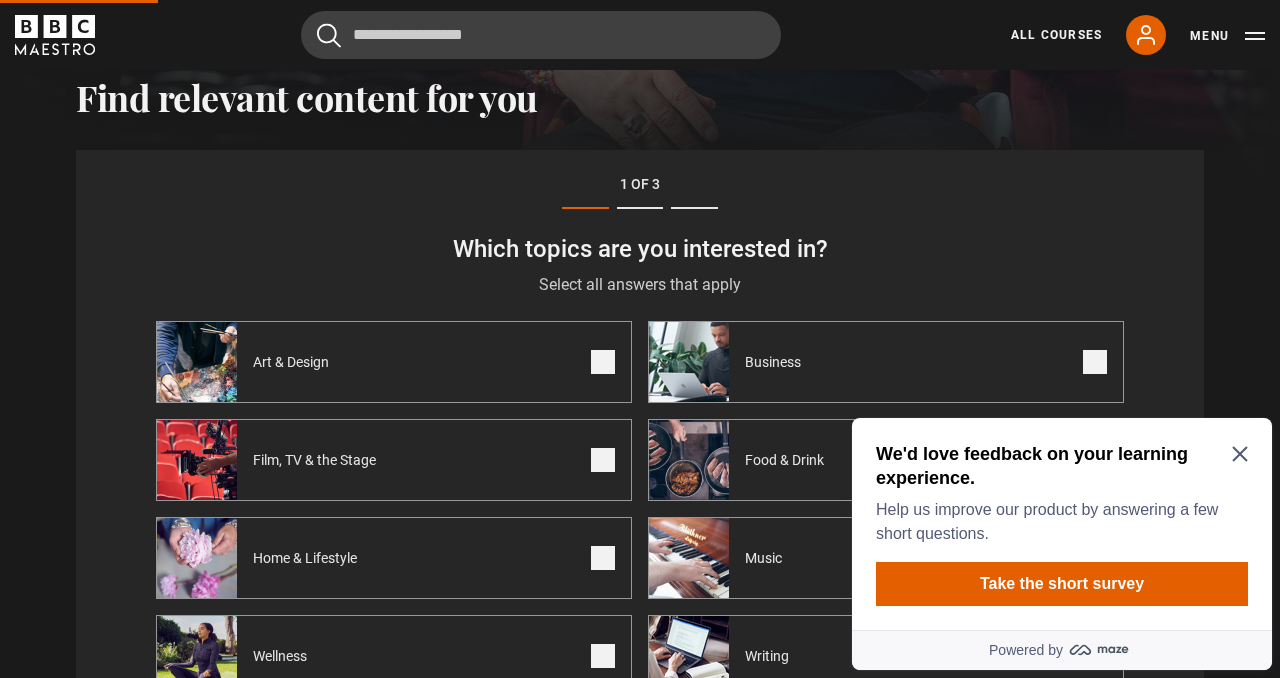 click 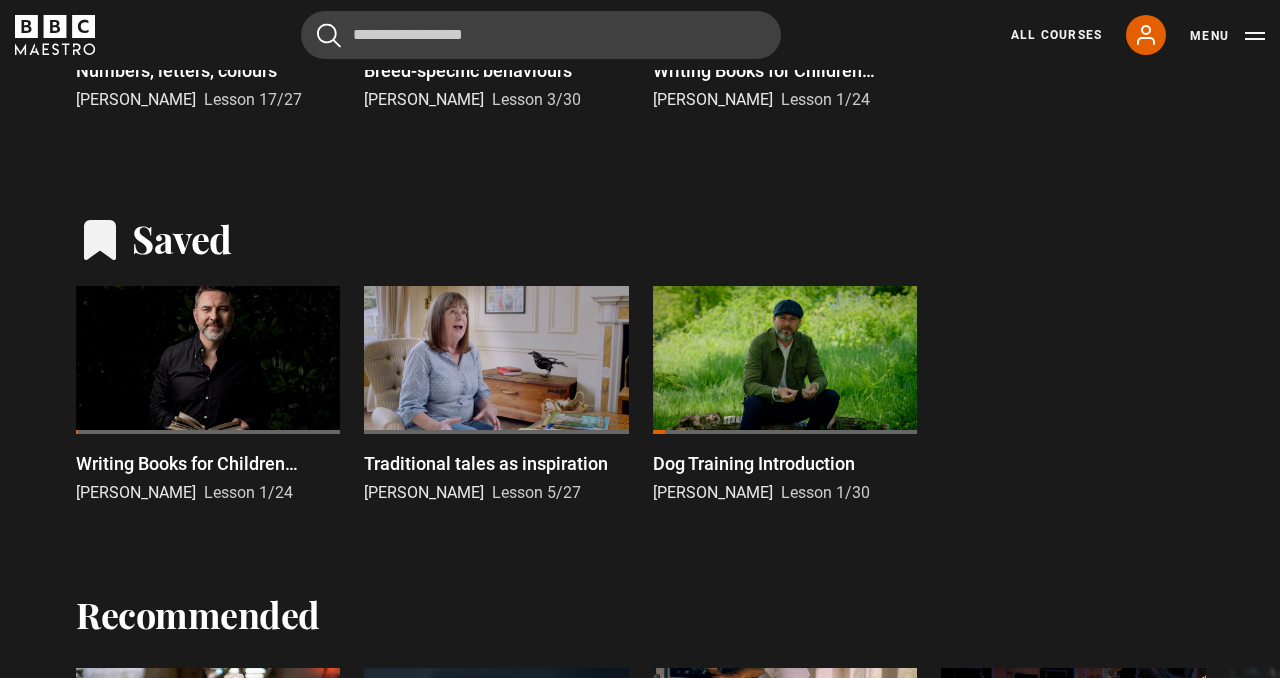 scroll, scrollTop: 1683, scrollLeft: 0, axis: vertical 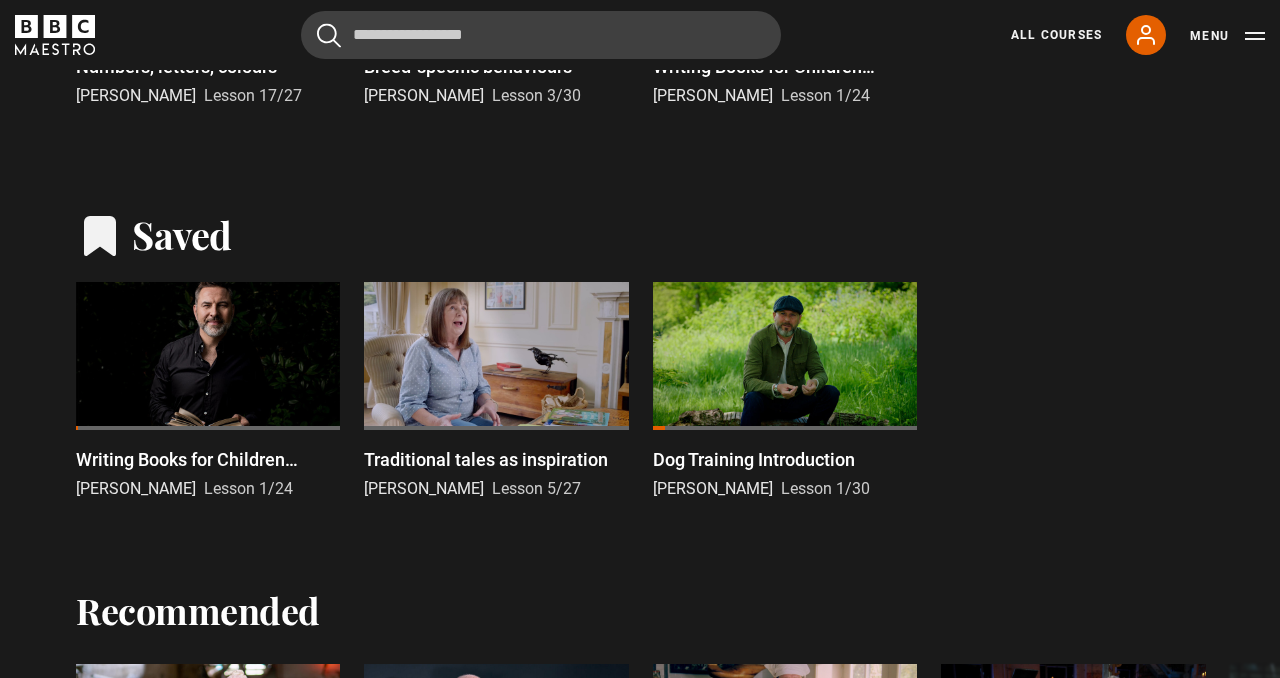 click at bounding box center (496, 356) 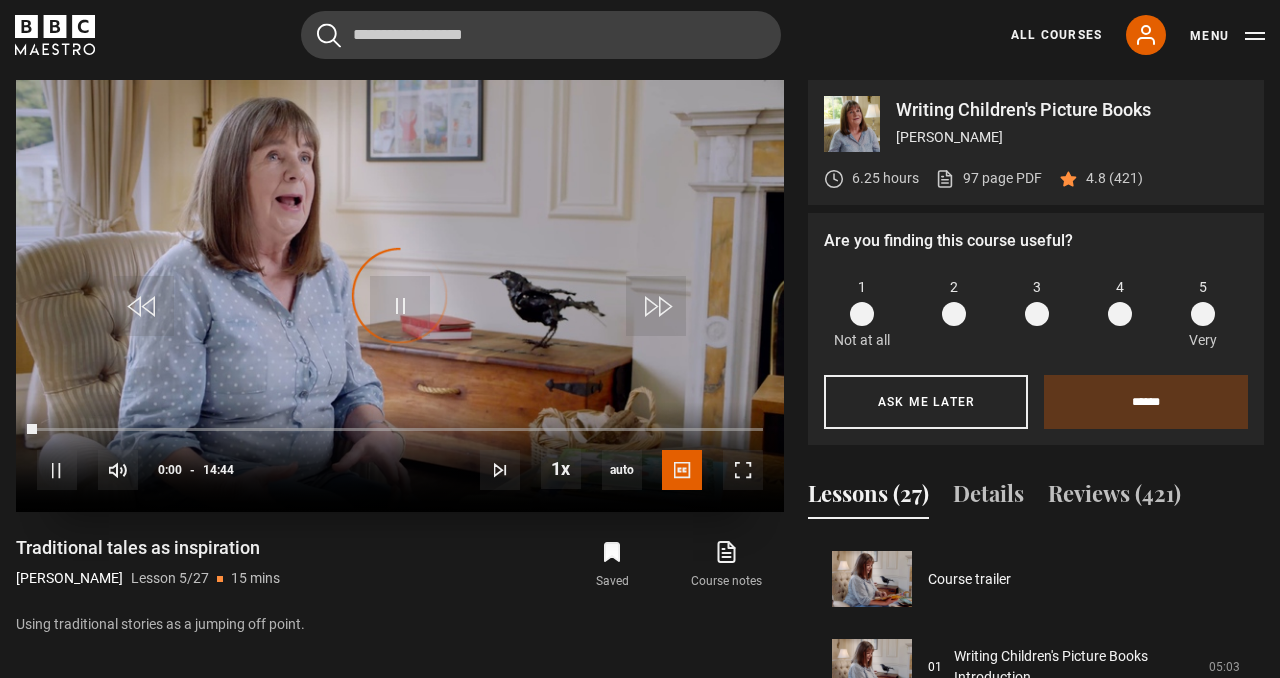 scroll, scrollTop: 804, scrollLeft: 0, axis: vertical 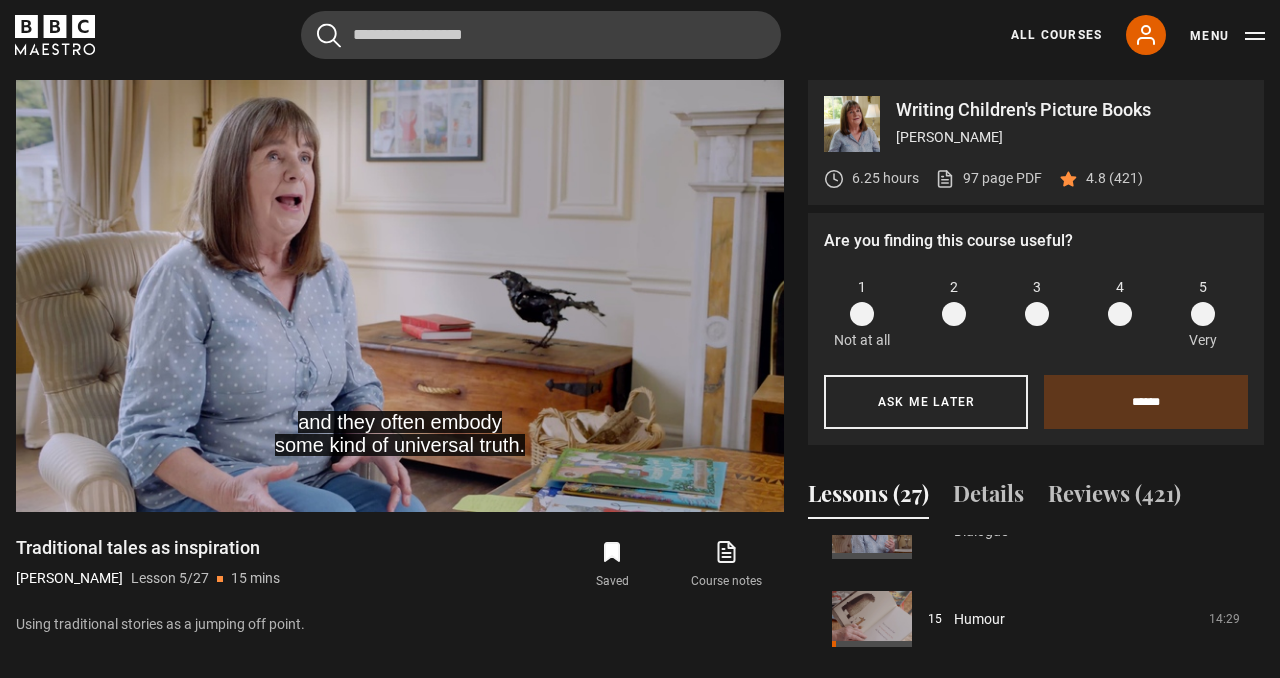 click on "Dialogue" at bounding box center (981, 531) 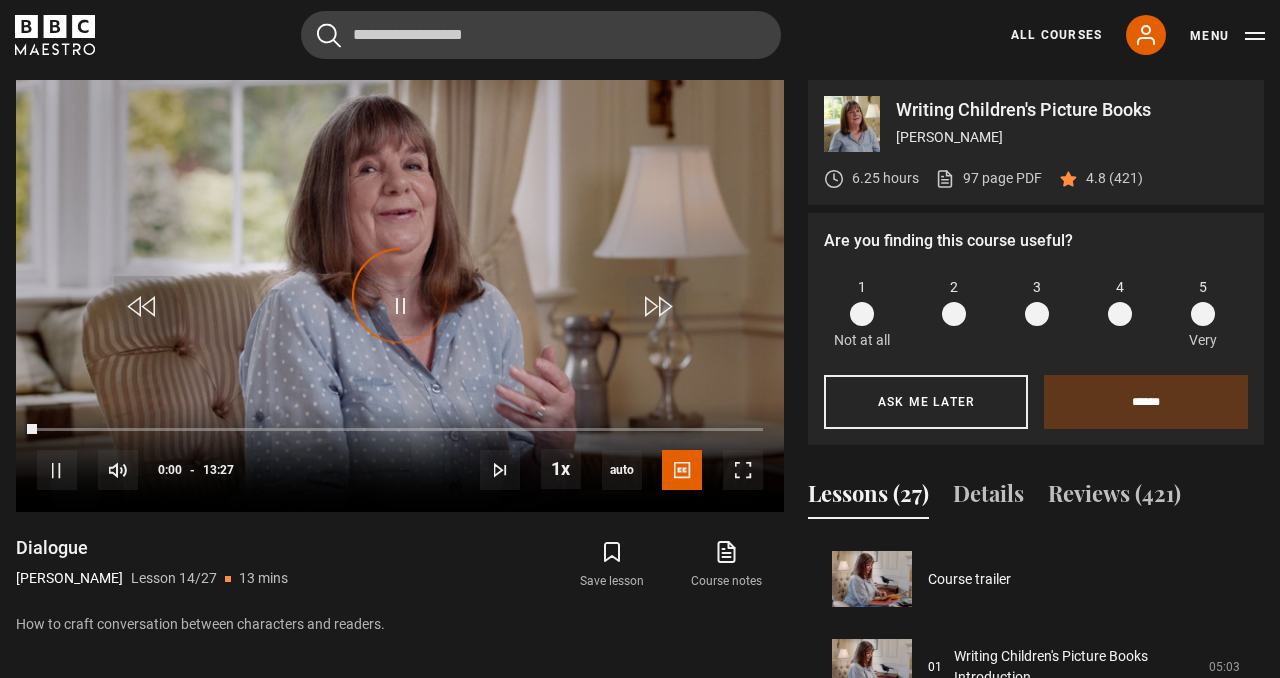 scroll, scrollTop: 804, scrollLeft: 0, axis: vertical 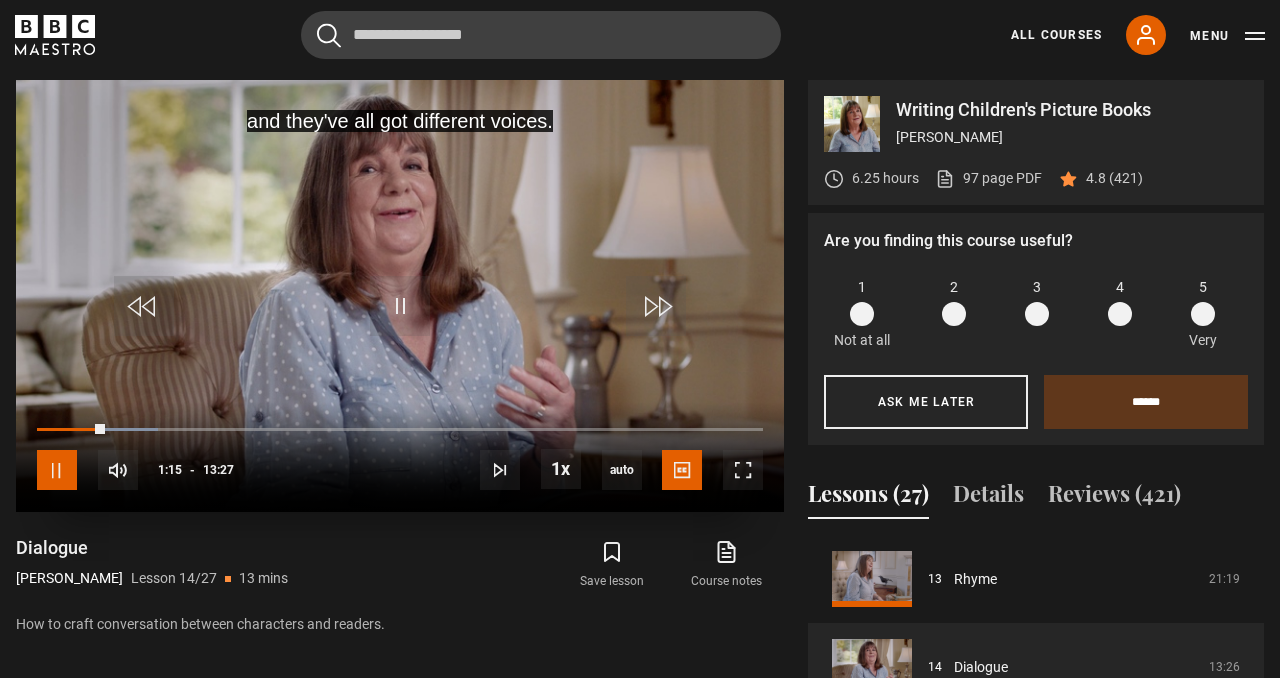 click at bounding box center [57, 470] 